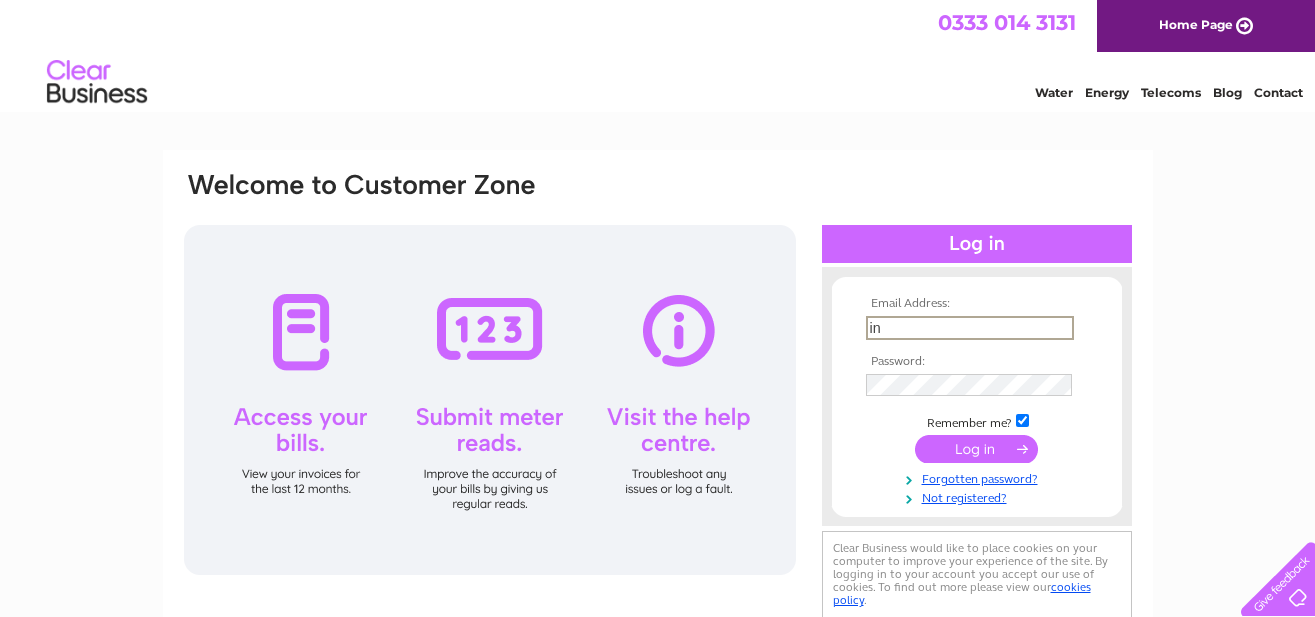 scroll, scrollTop: 0, scrollLeft: 0, axis: both 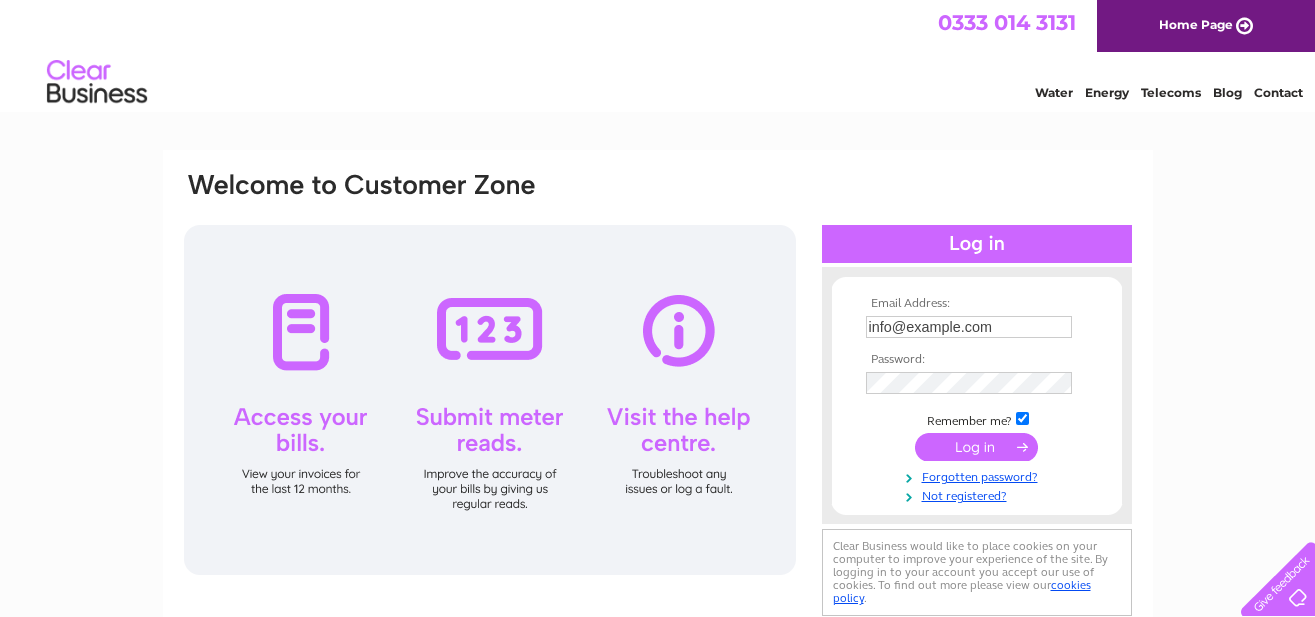 click at bounding box center [976, 447] 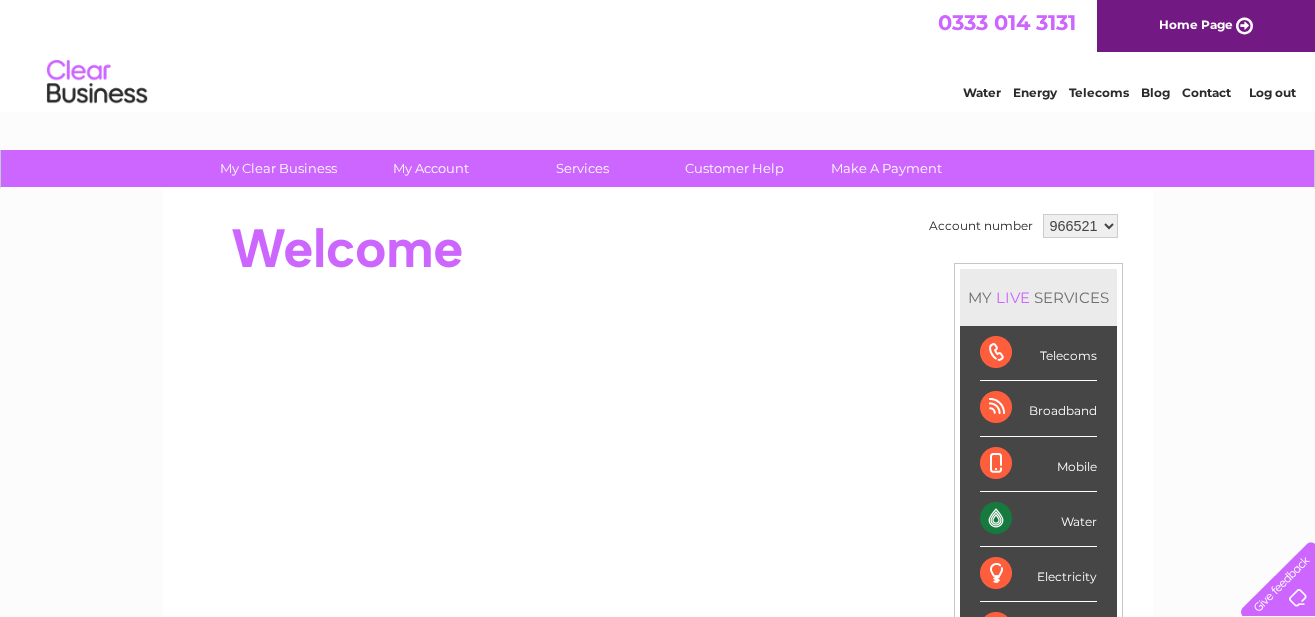 scroll, scrollTop: 0, scrollLeft: 0, axis: both 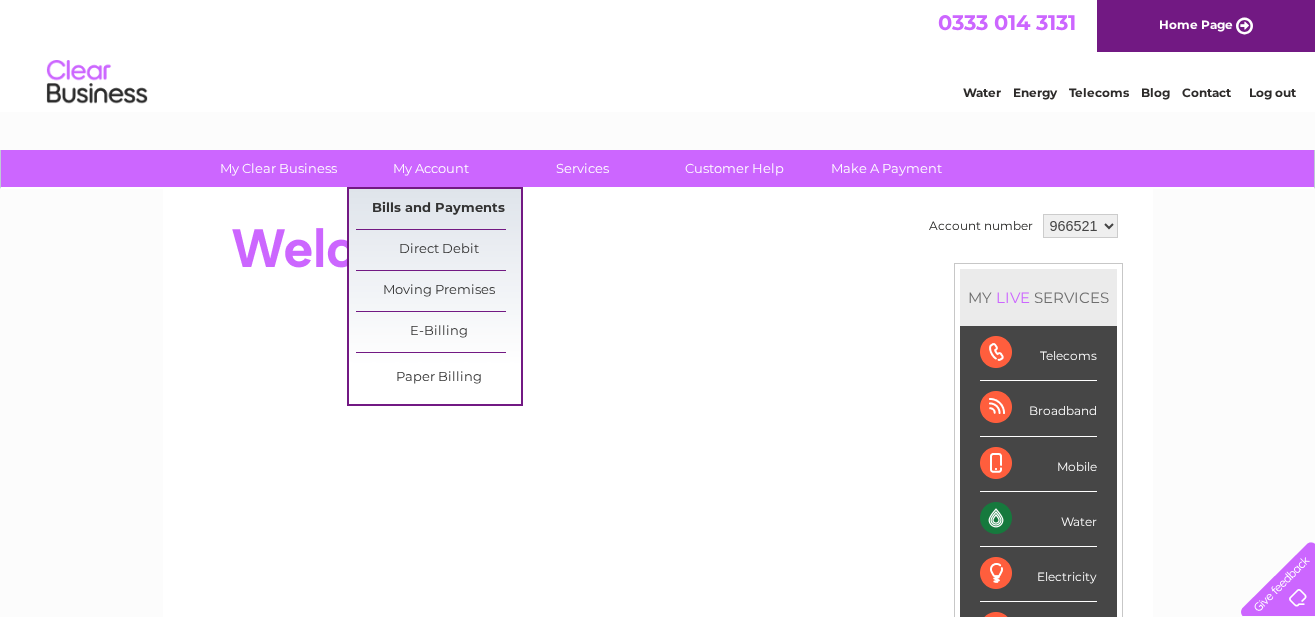 click on "Bills and Payments" at bounding box center [438, 209] 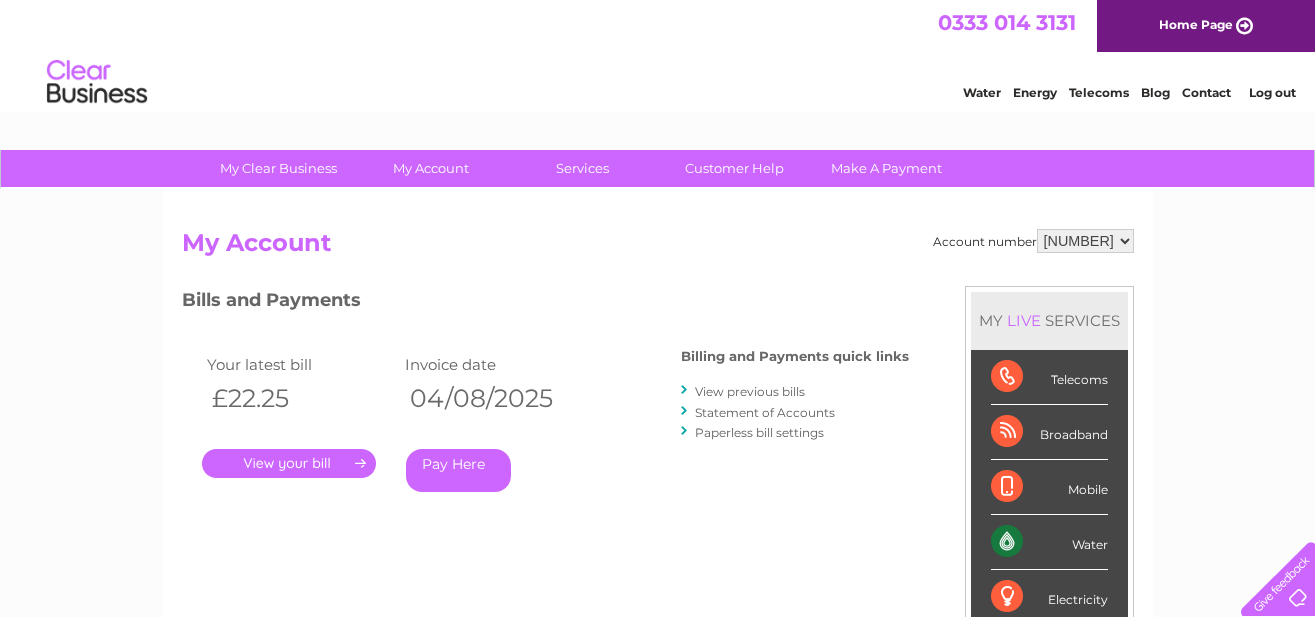 scroll, scrollTop: 0, scrollLeft: 0, axis: both 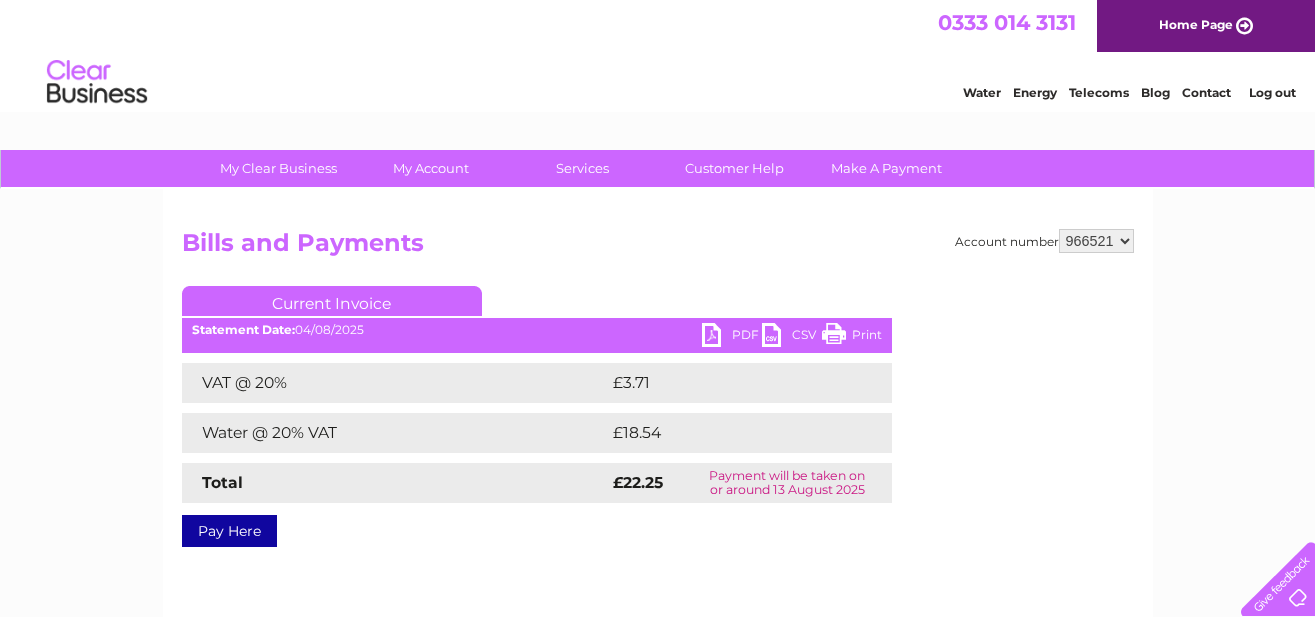click on "Print" at bounding box center [852, 337] 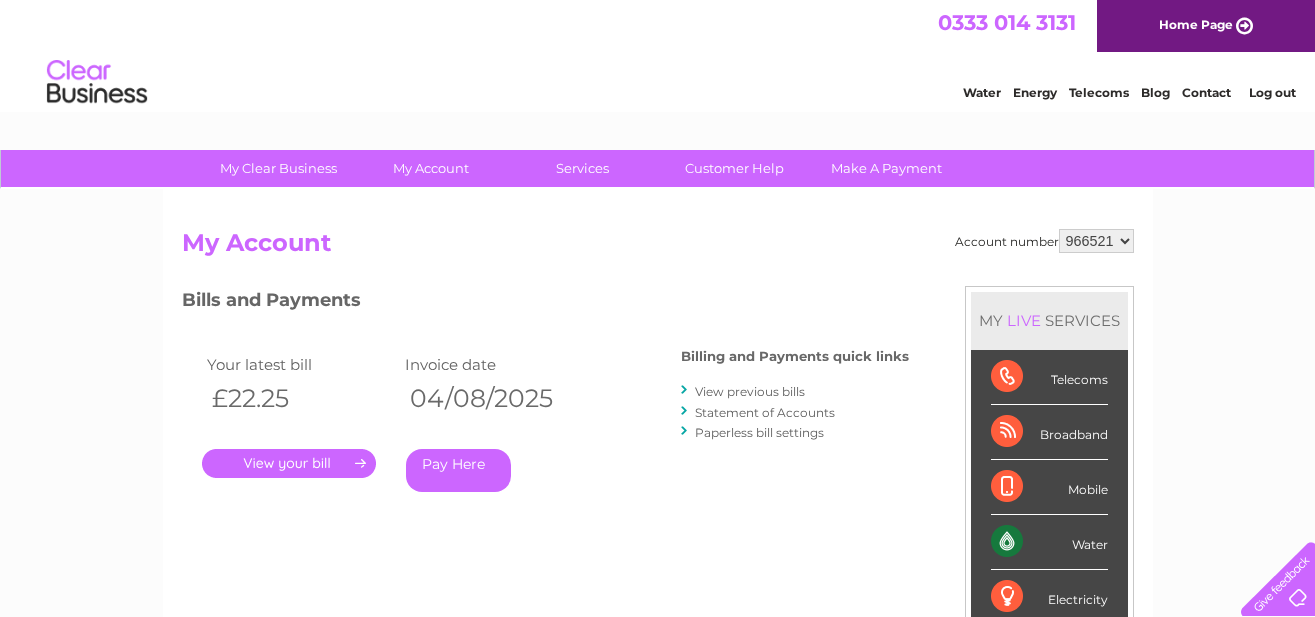 scroll, scrollTop: 0, scrollLeft: 0, axis: both 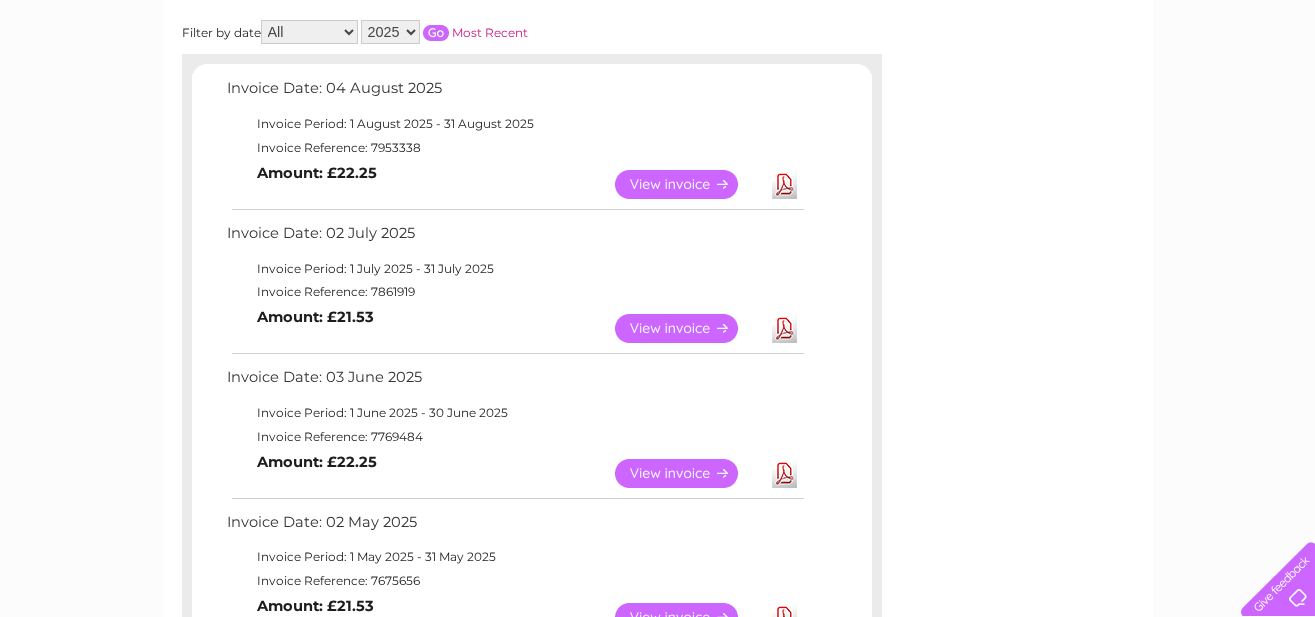 click on "View" at bounding box center (688, 328) 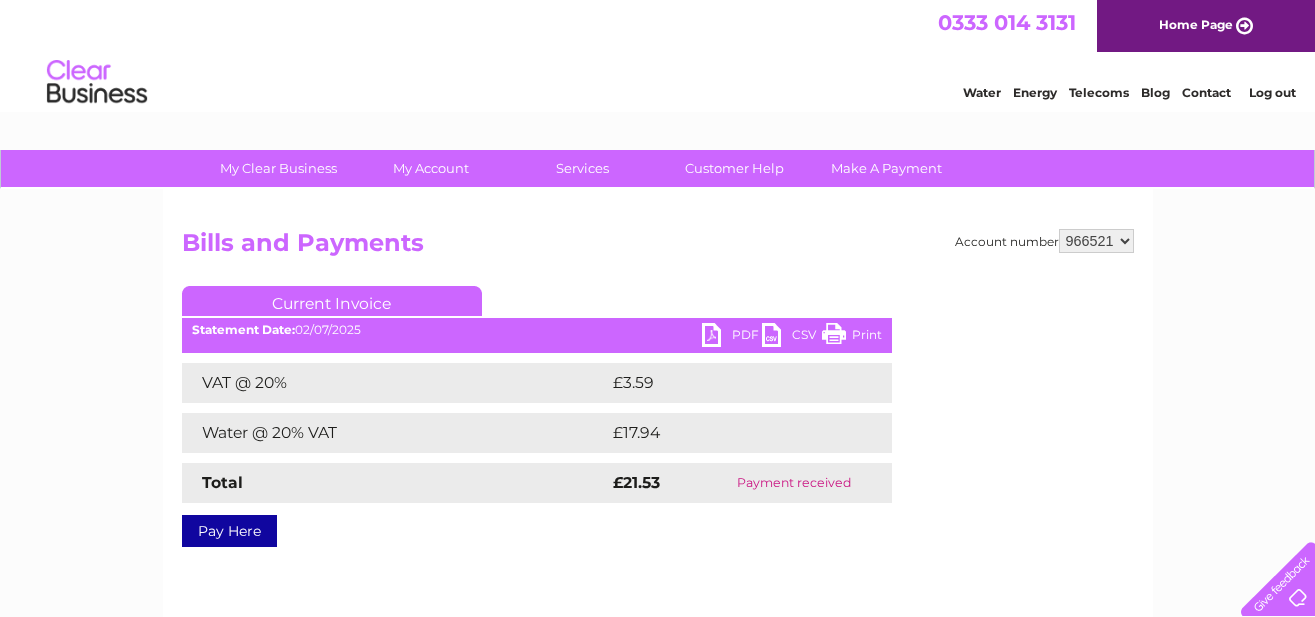 scroll, scrollTop: 0, scrollLeft: 0, axis: both 